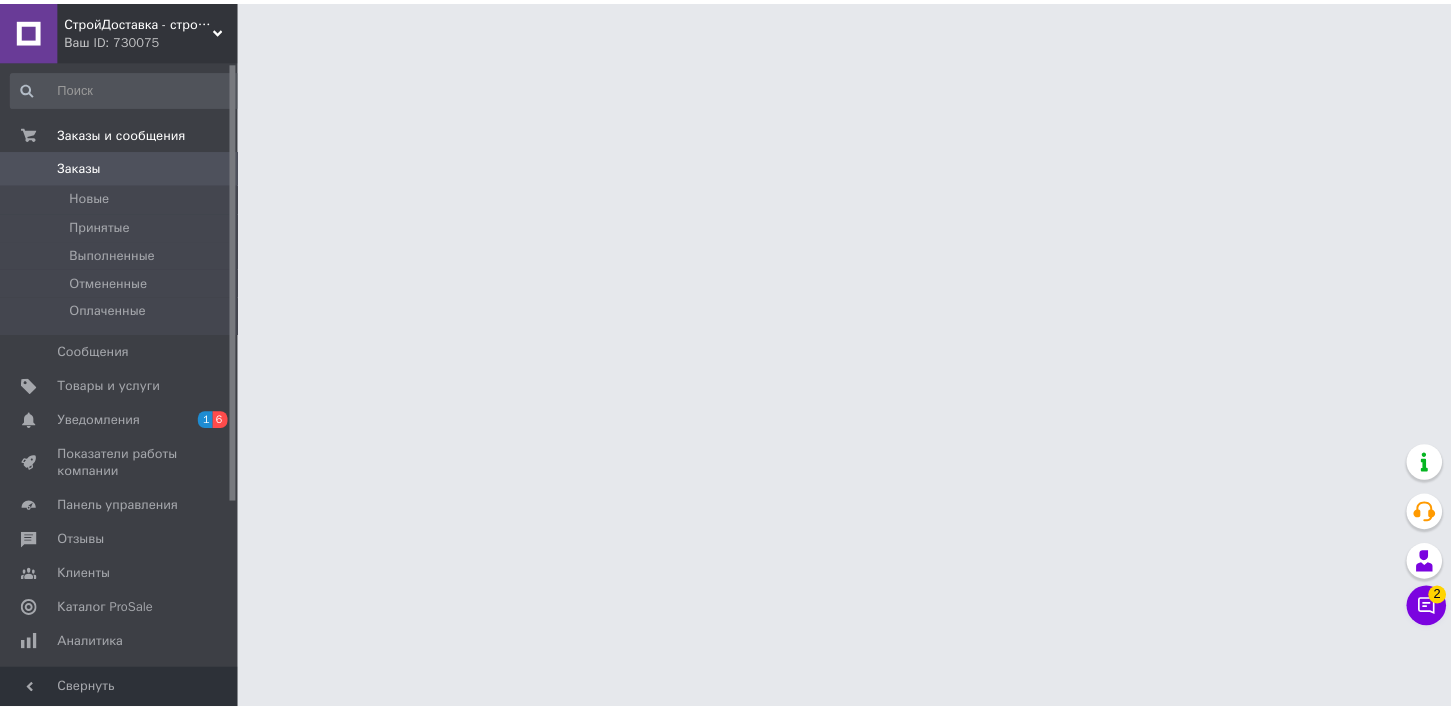scroll, scrollTop: 0, scrollLeft: 0, axis: both 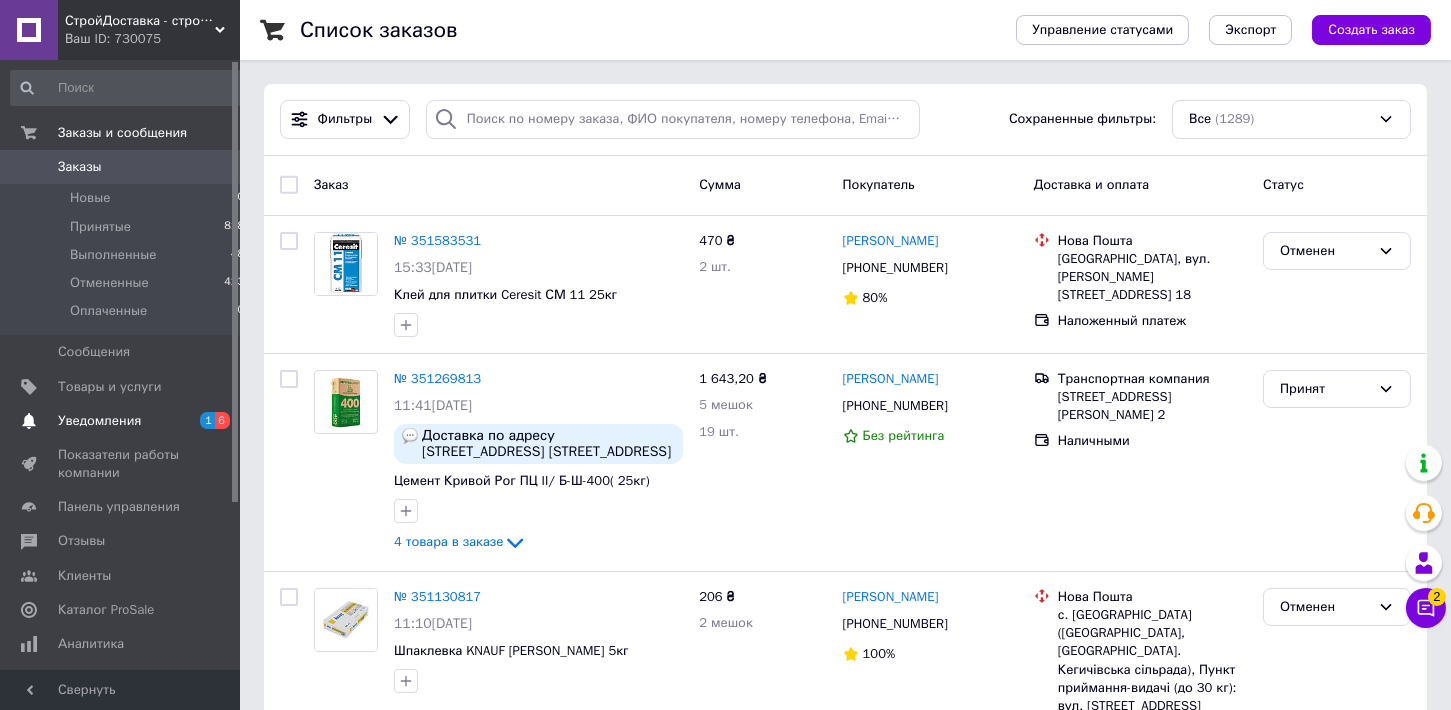 click on "Уведомления" at bounding box center (99, 421) 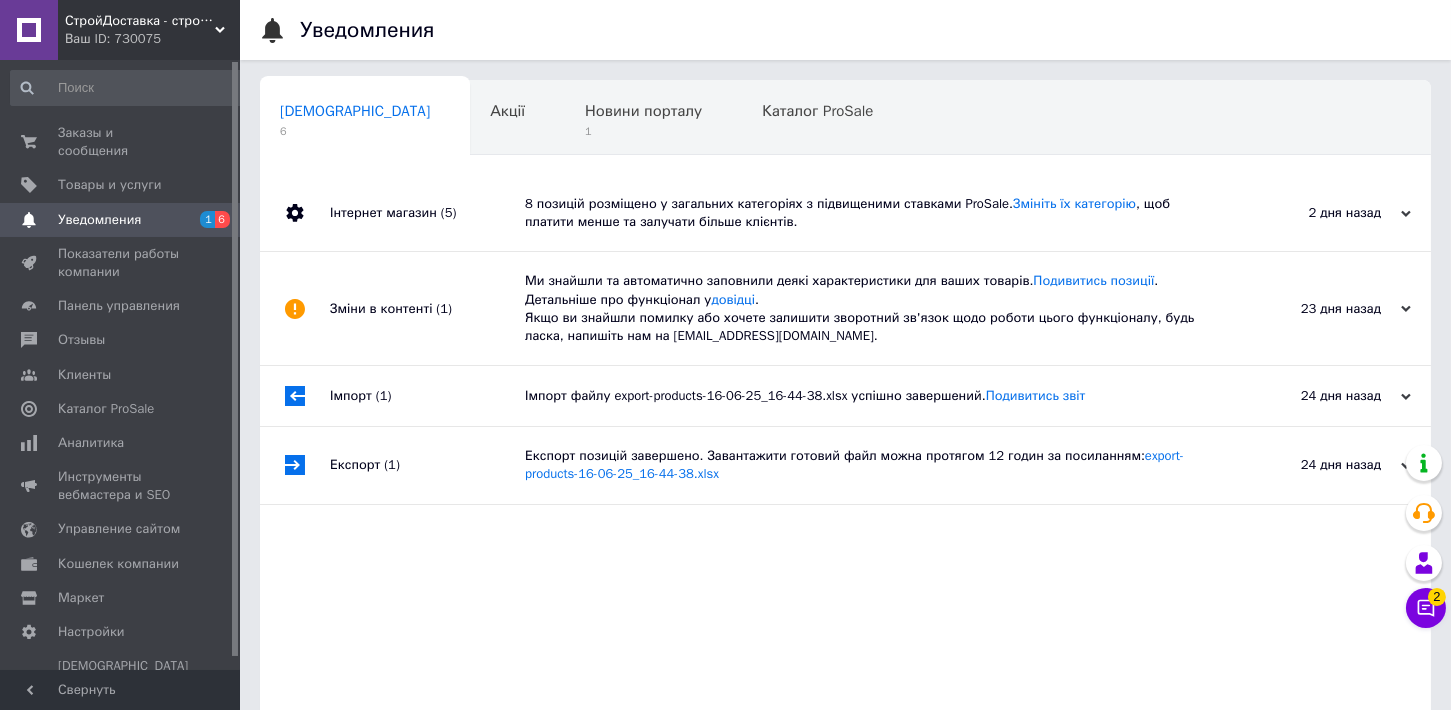 click on "Зміни в контенті   (1)" at bounding box center [427, 308] 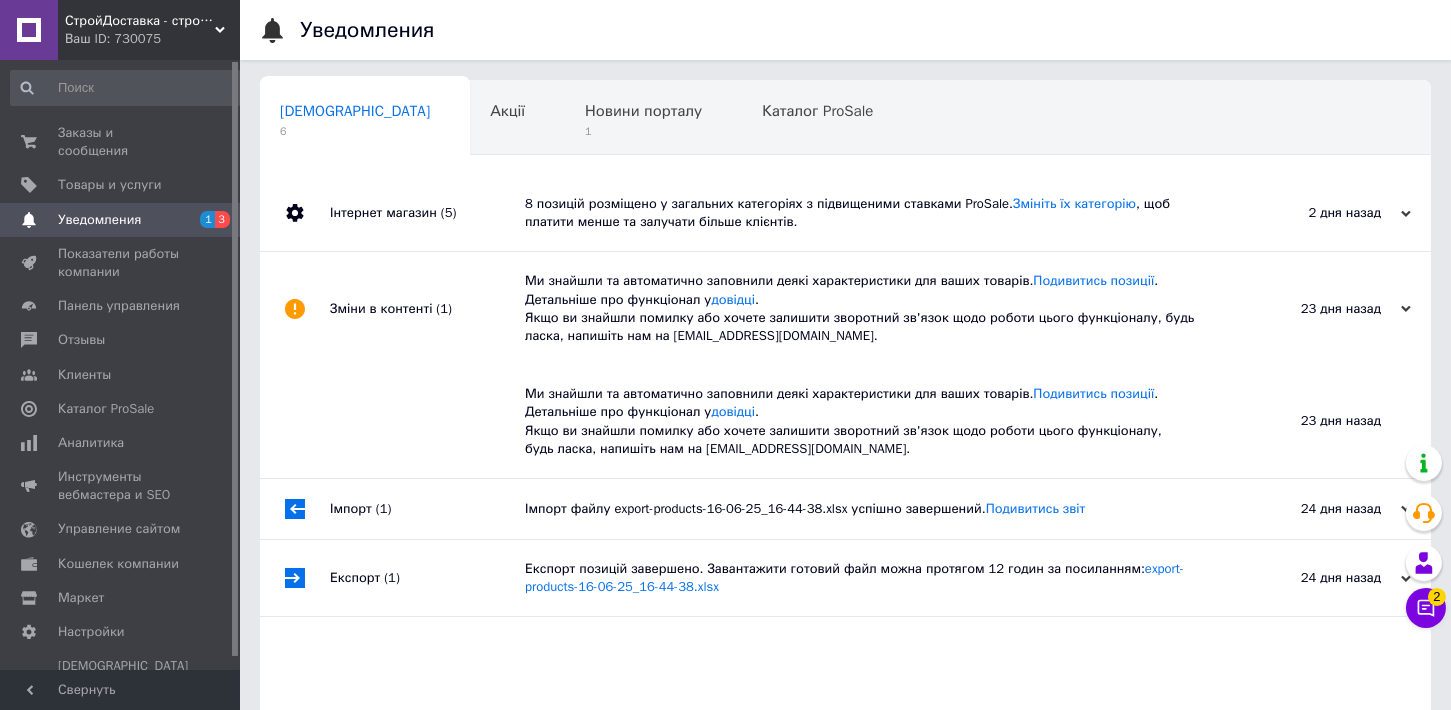 click on "Інтернет магазин   (5)" at bounding box center (427, 213) 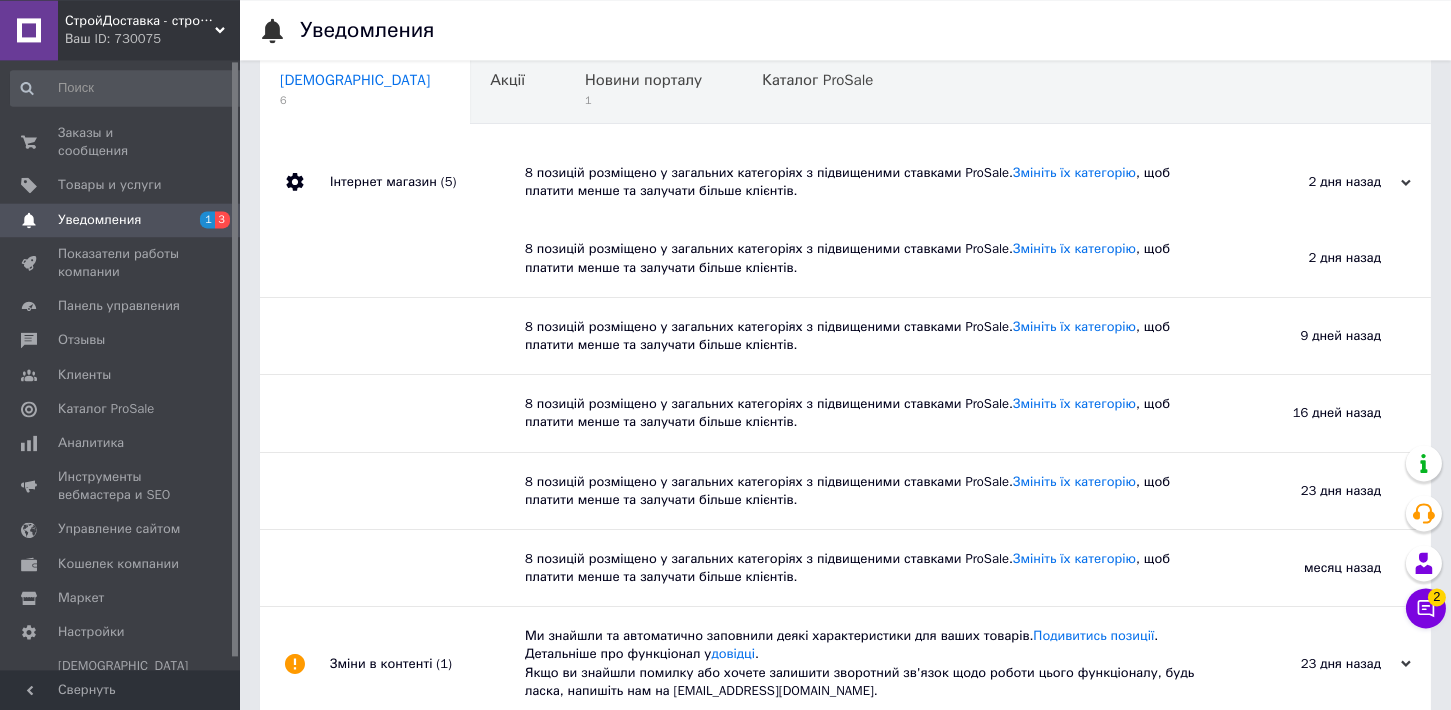 scroll, scrollTop: 0, scrollLeft: 0, axis: both 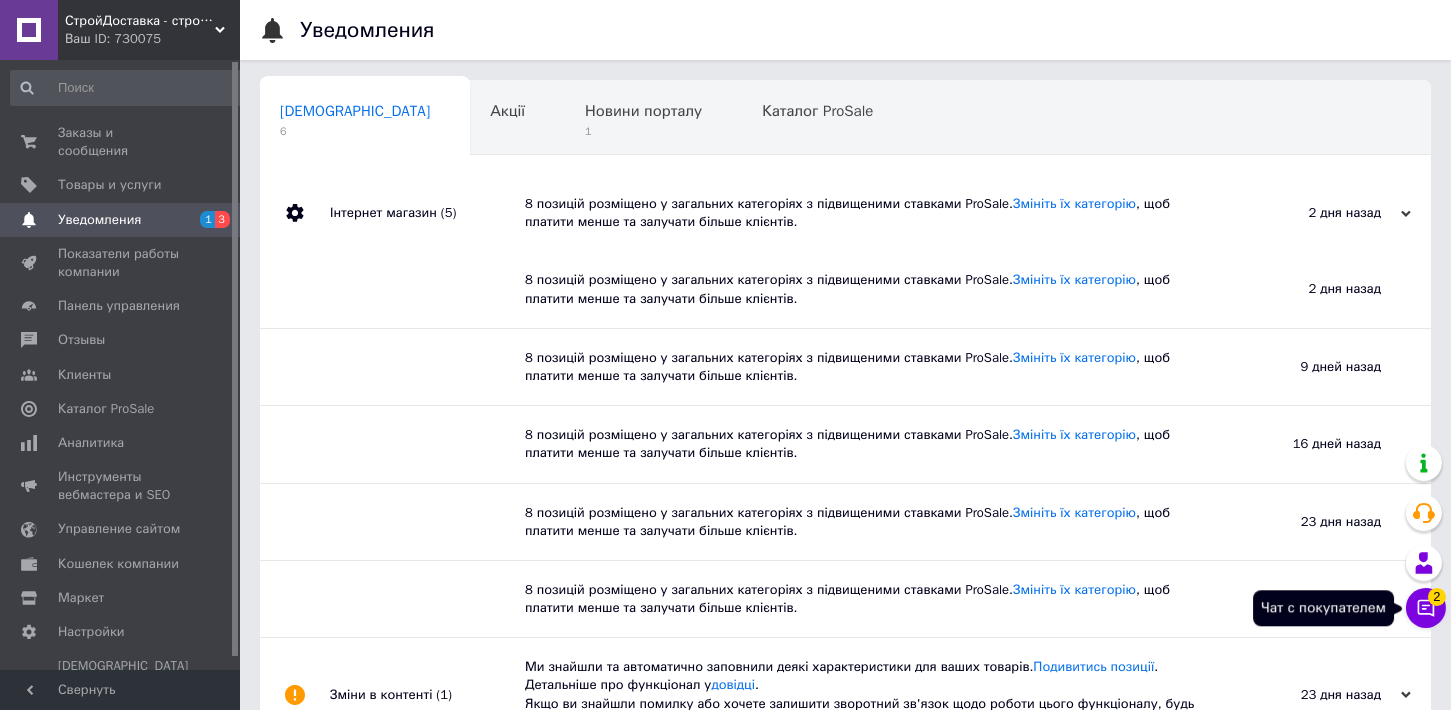 click on "2" at bounding box center (1437, 597) 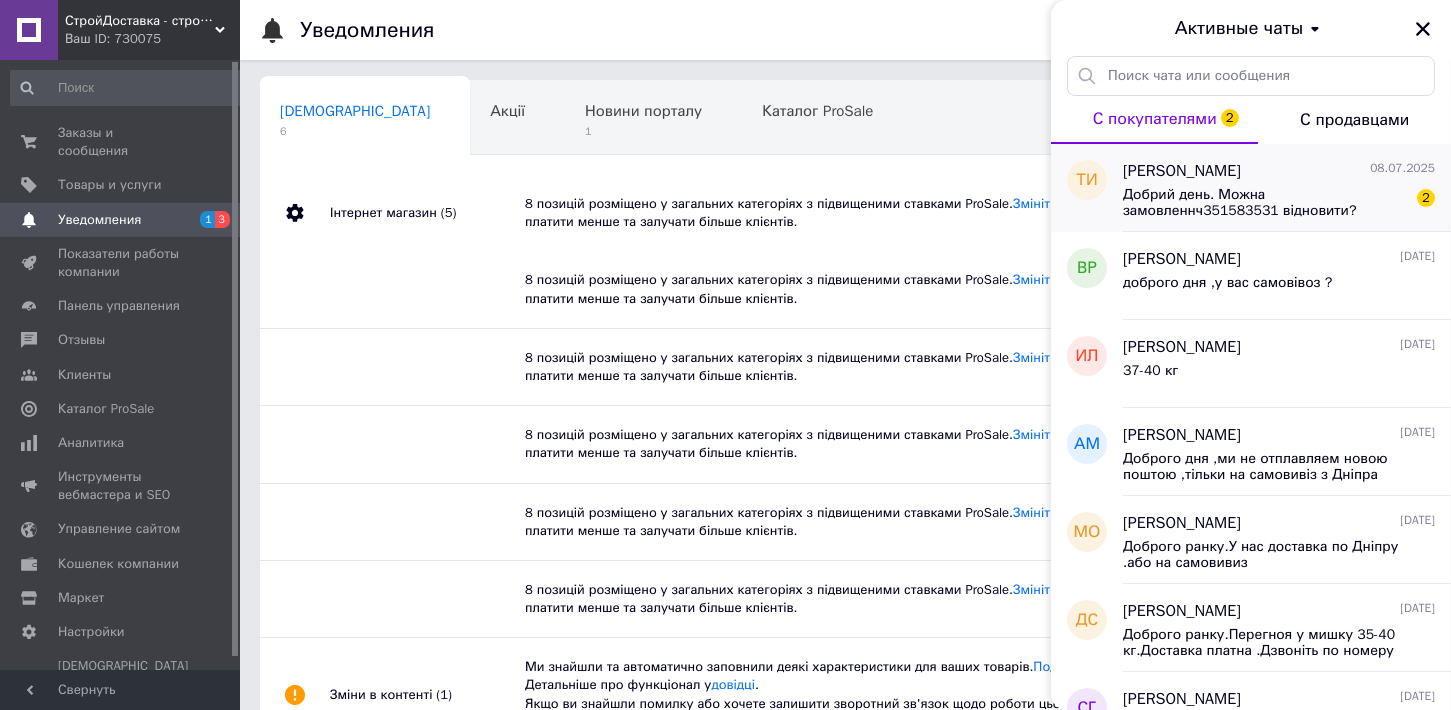 click on "Добрий день.  Можна замовленнч351583531 відновити?" at bounding box center [1265, 203] 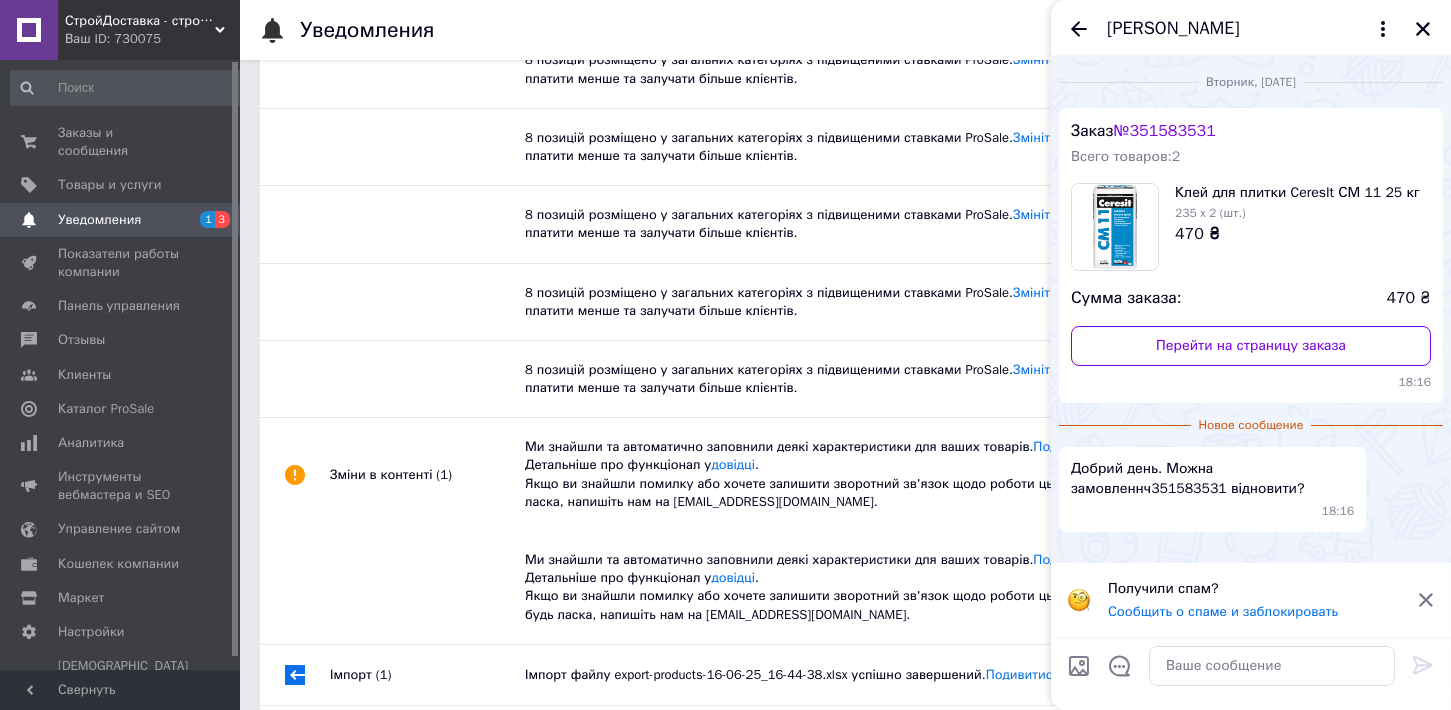 scroll, scrollTop: 312, scrollLeft: 0, axis: vertical 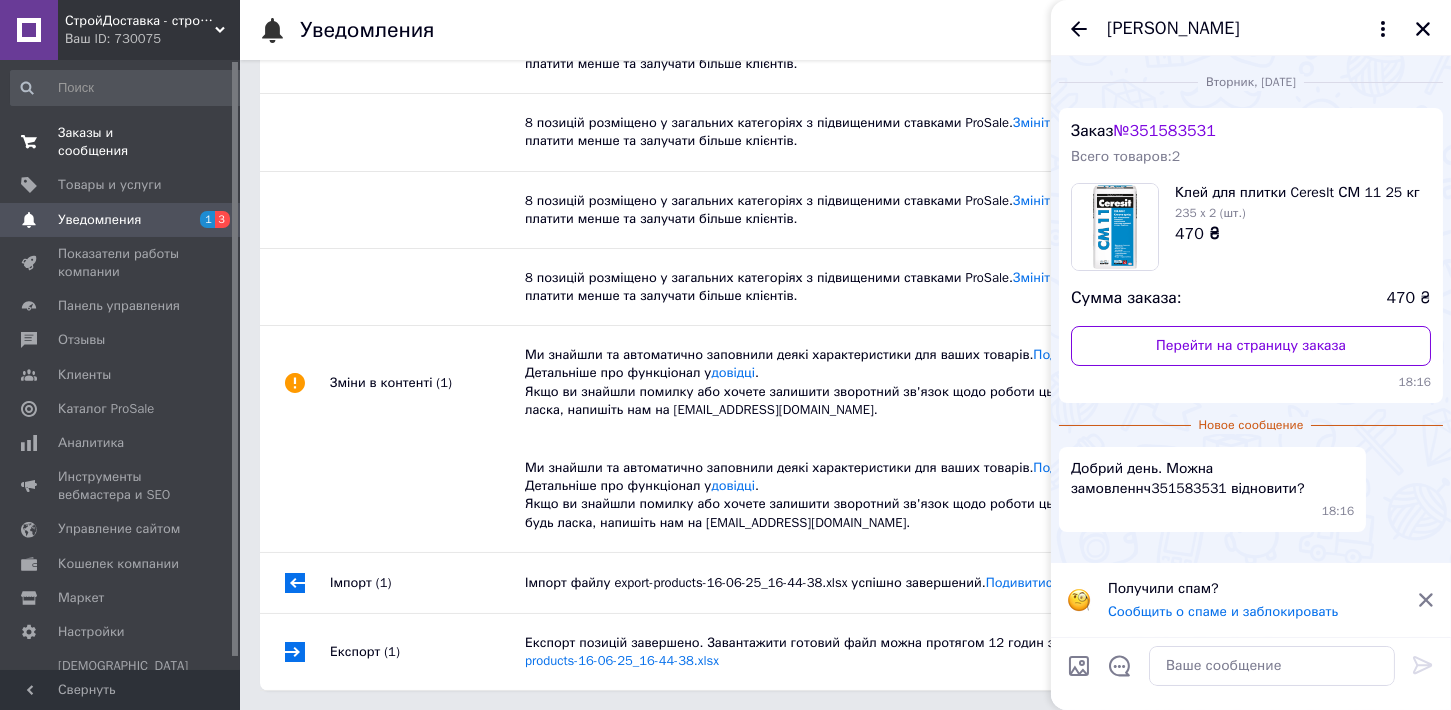 click on "Заказы и сообщения" at bounding box center [121, 142] 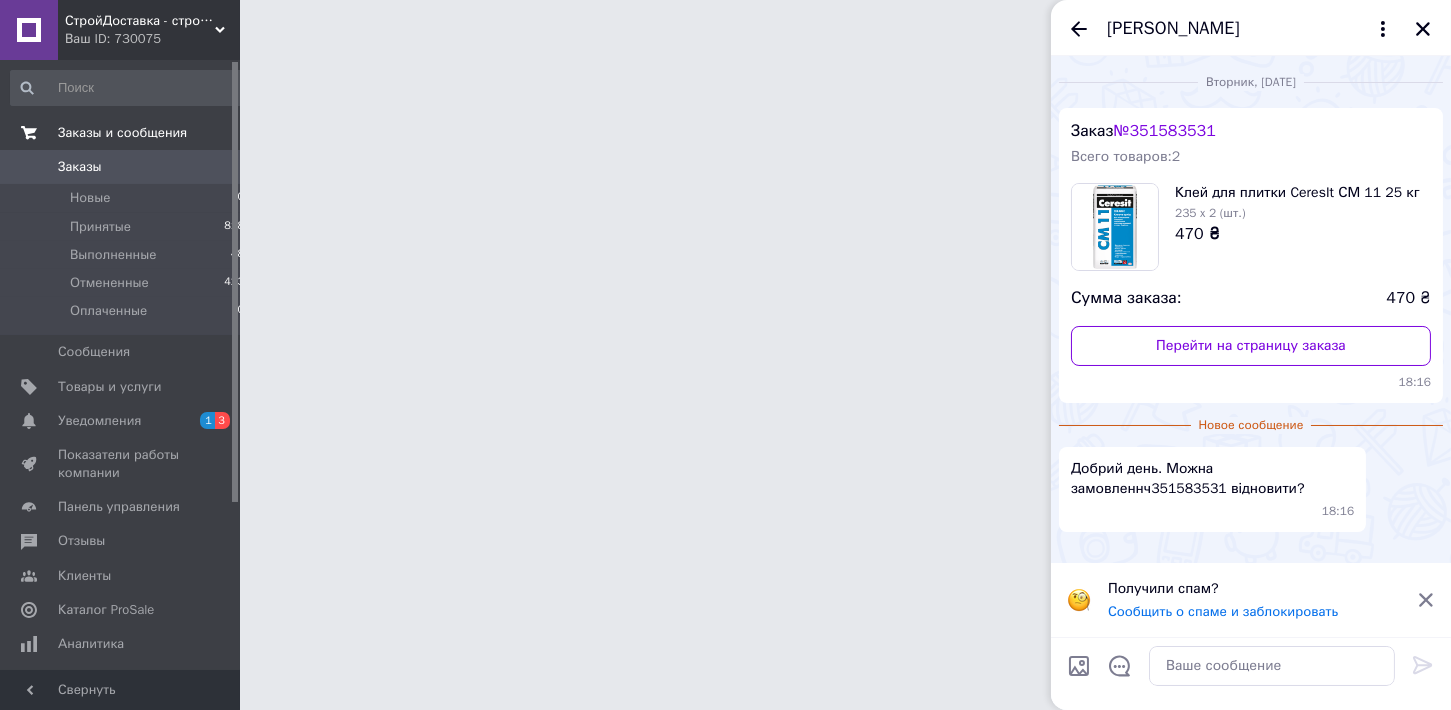 scroll, scrollTop: 0, scrollLeft: 0, axis: both 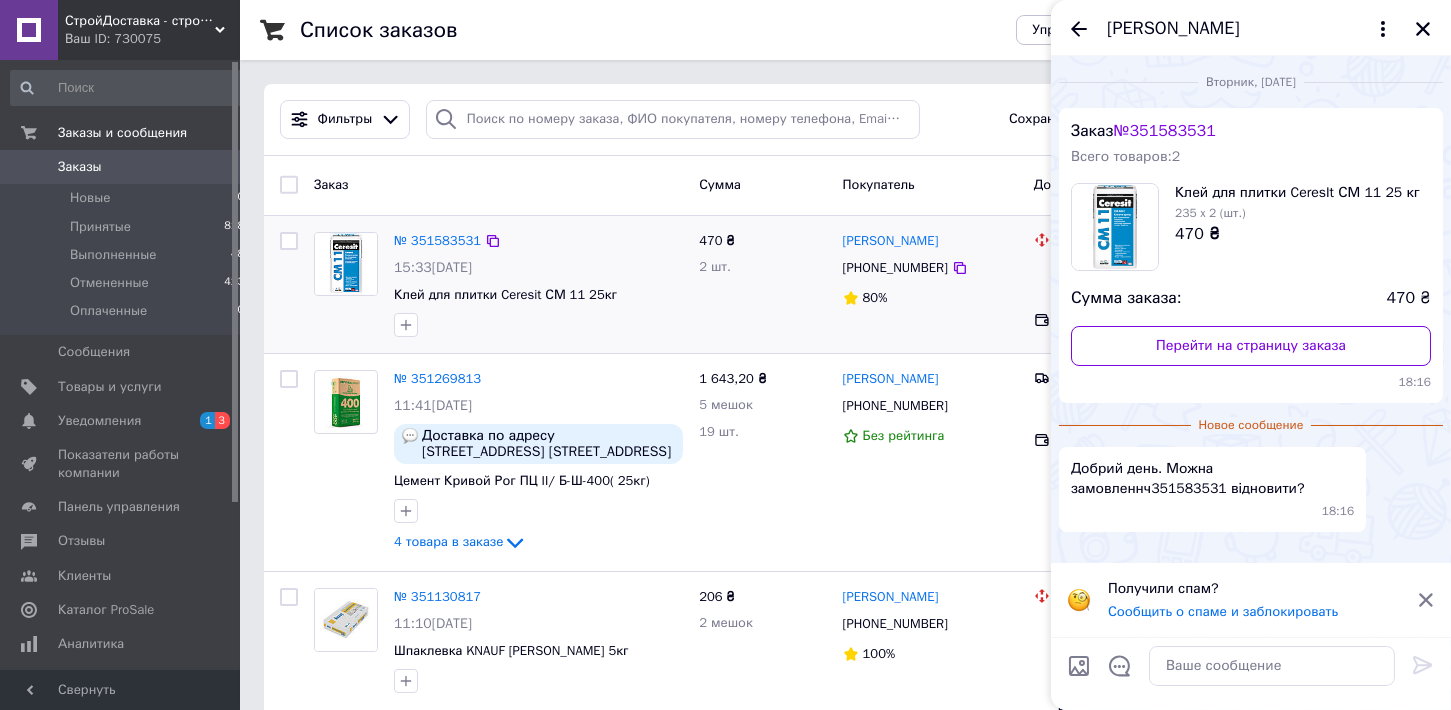 click on "470 ₴ 2 шт." at bounding box center (762, 284) 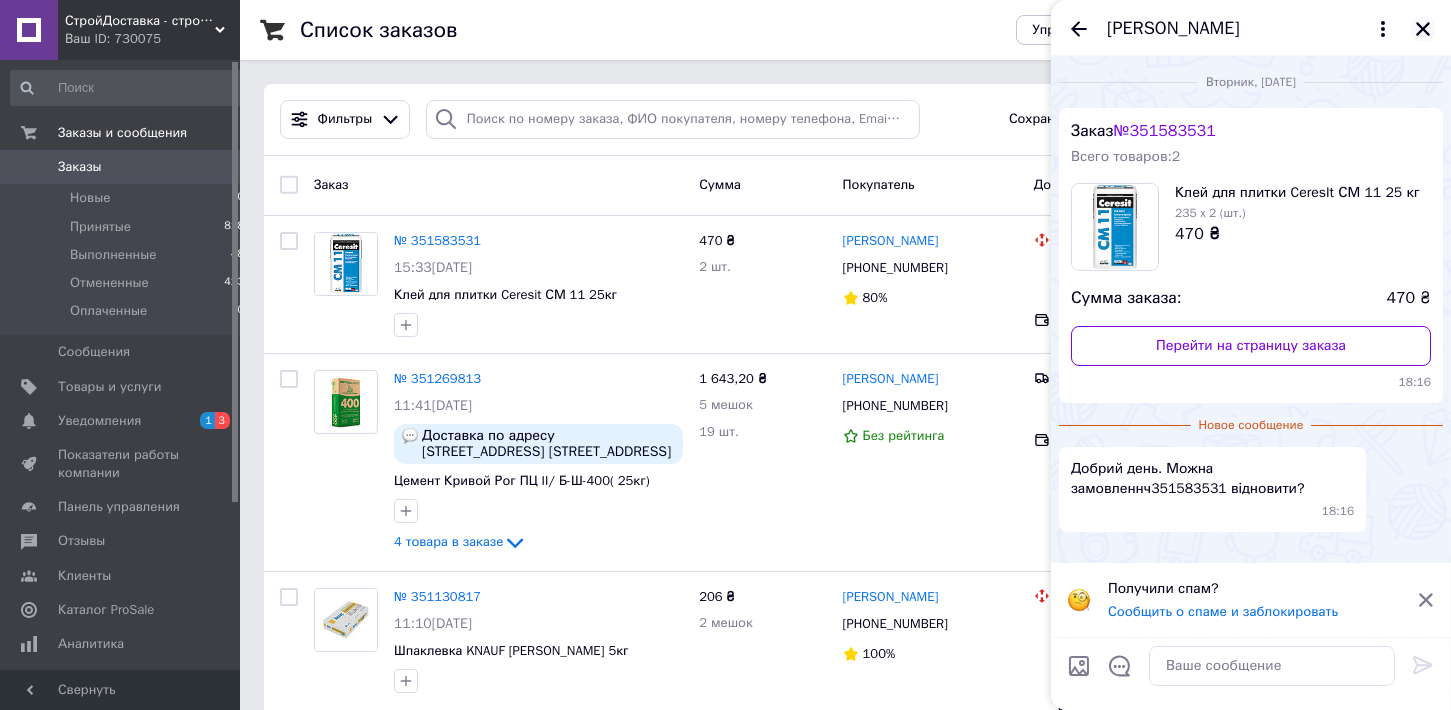 click 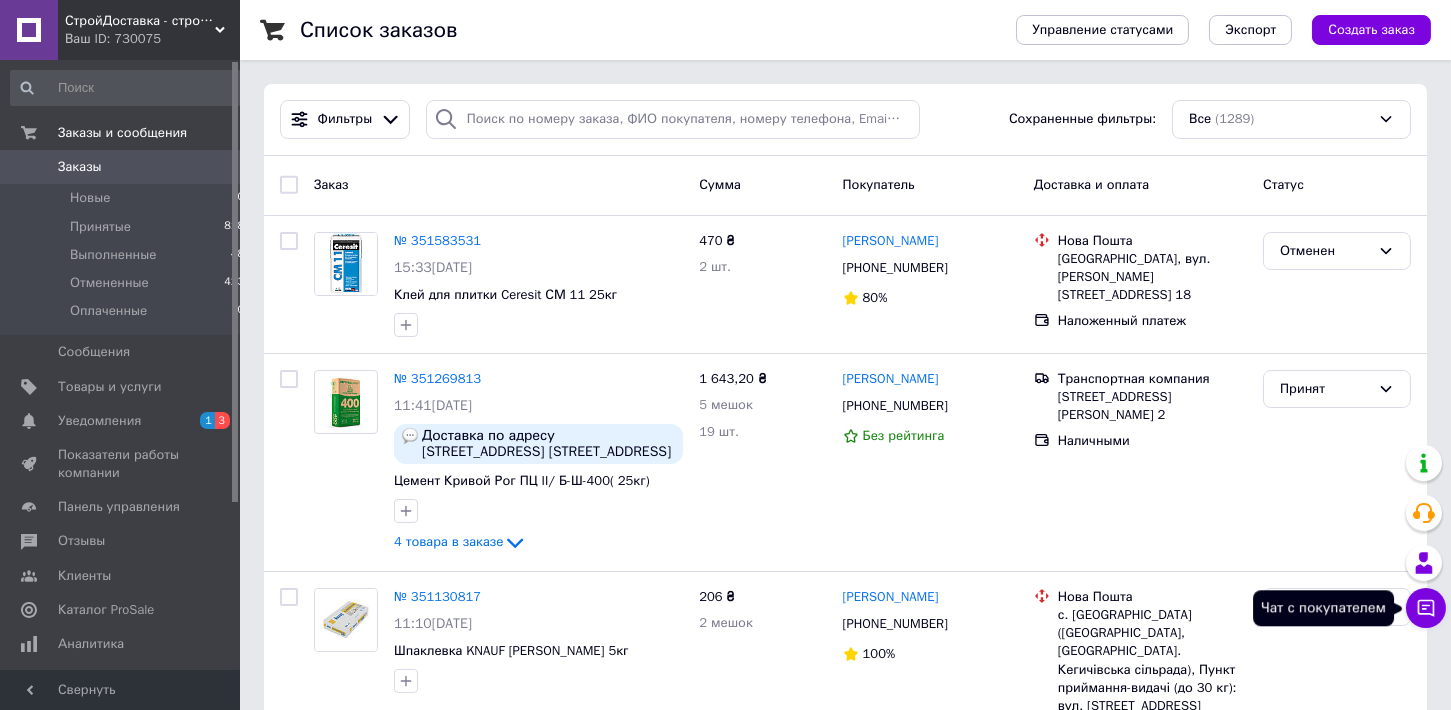 click 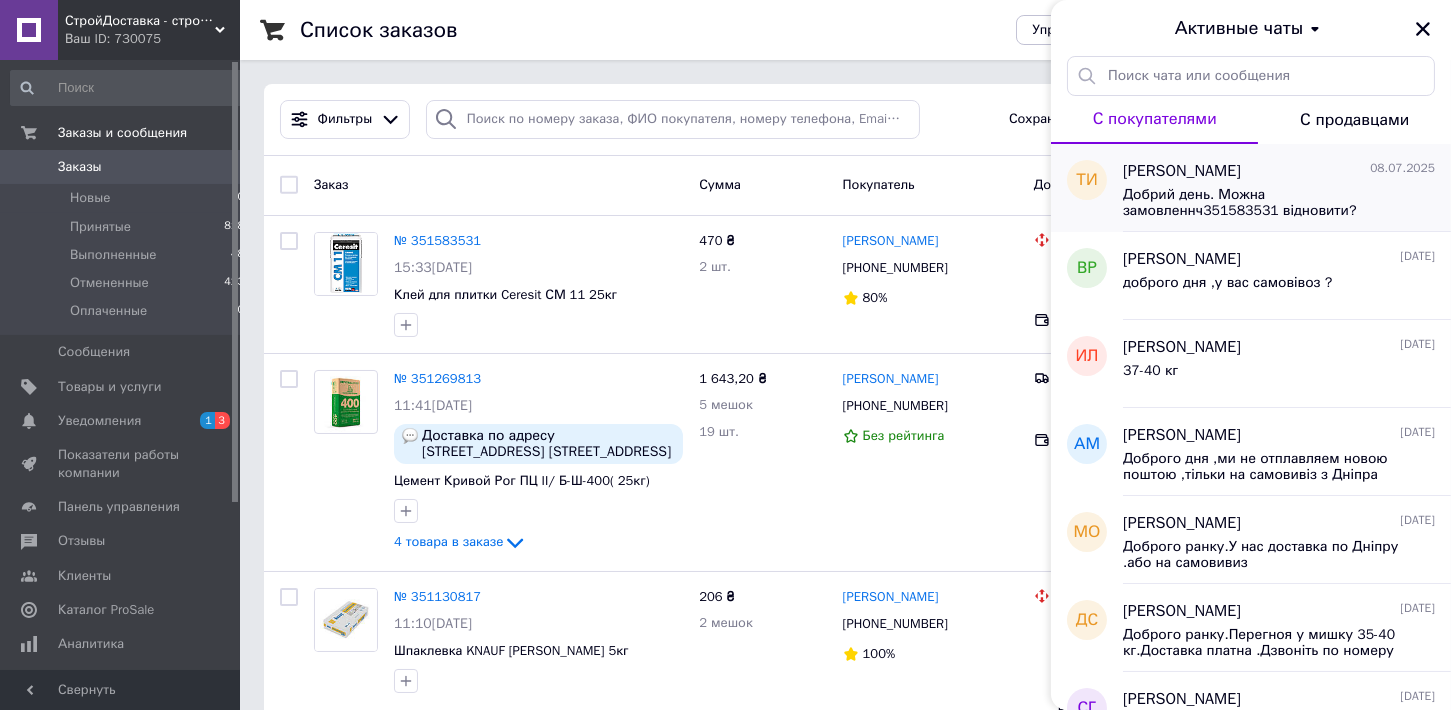 click on "Добрий день.  Можна замовленнч351583531 відновити?" at bounding box center (1265, 203) 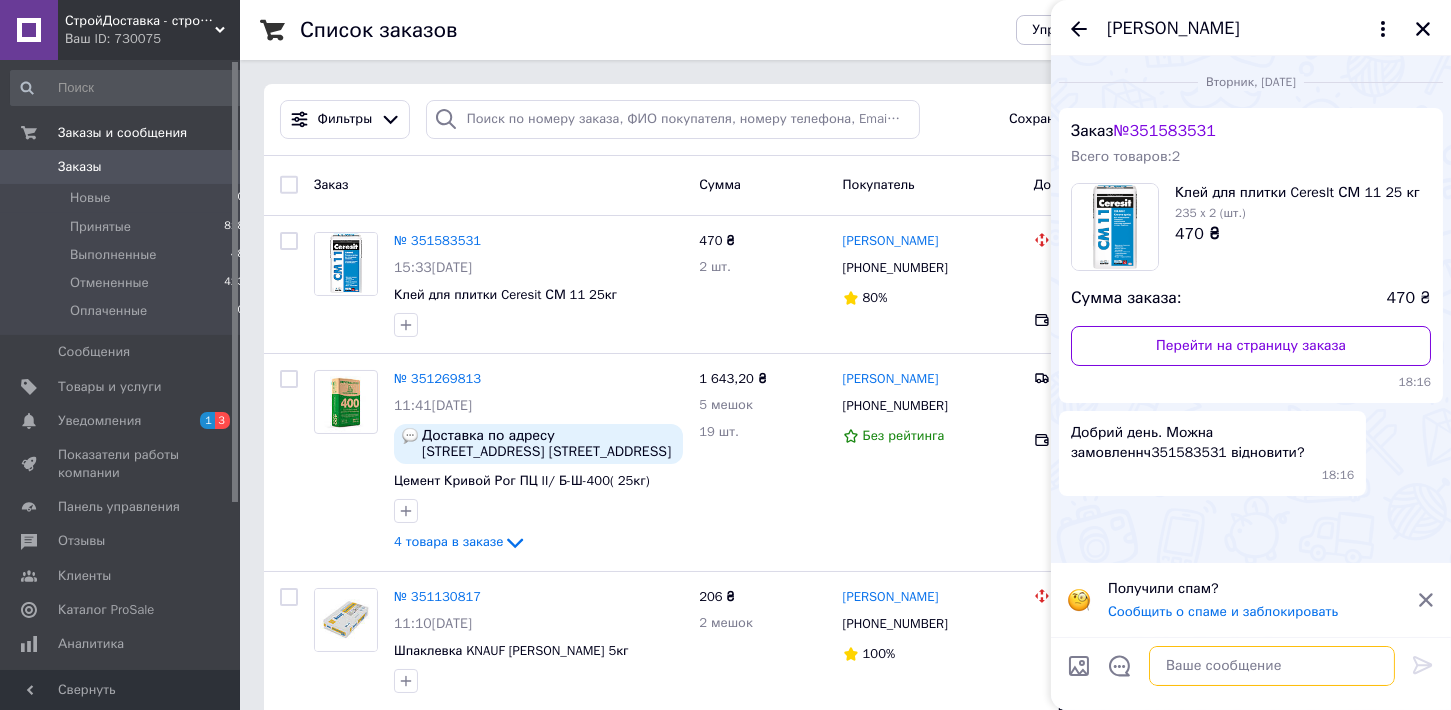 click at bounding box center (1272, 666) 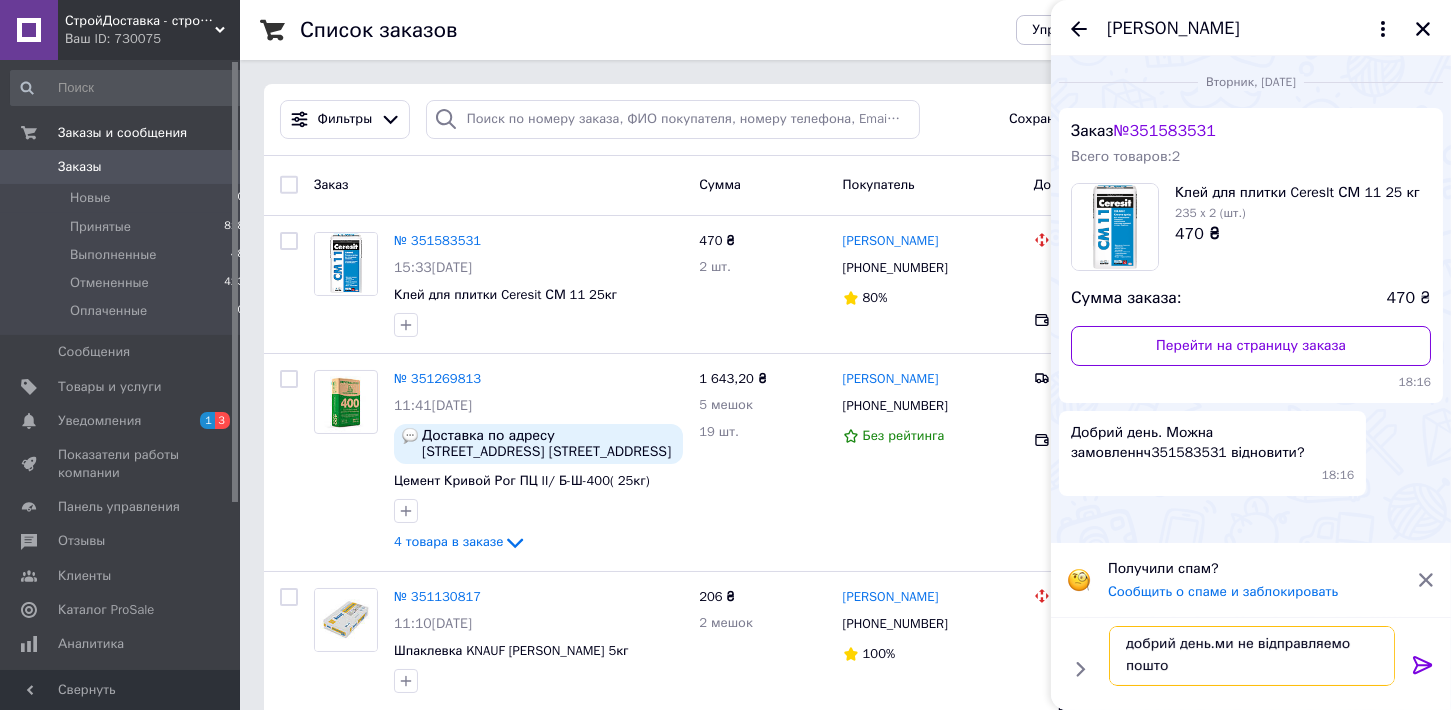 scroll, scrollTop: 2, scrollLeft: 0, axis: vertical 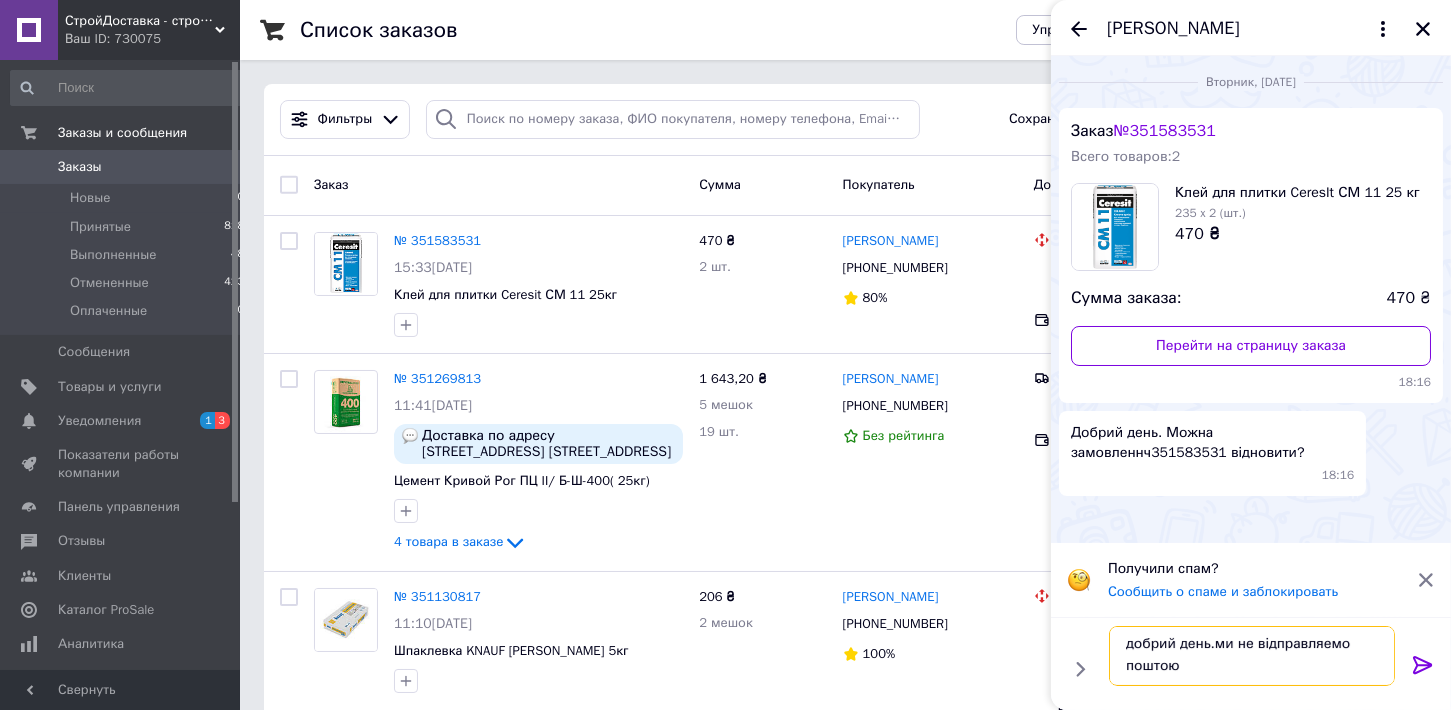 type on "добрий день.ми не відправляемо поштою" 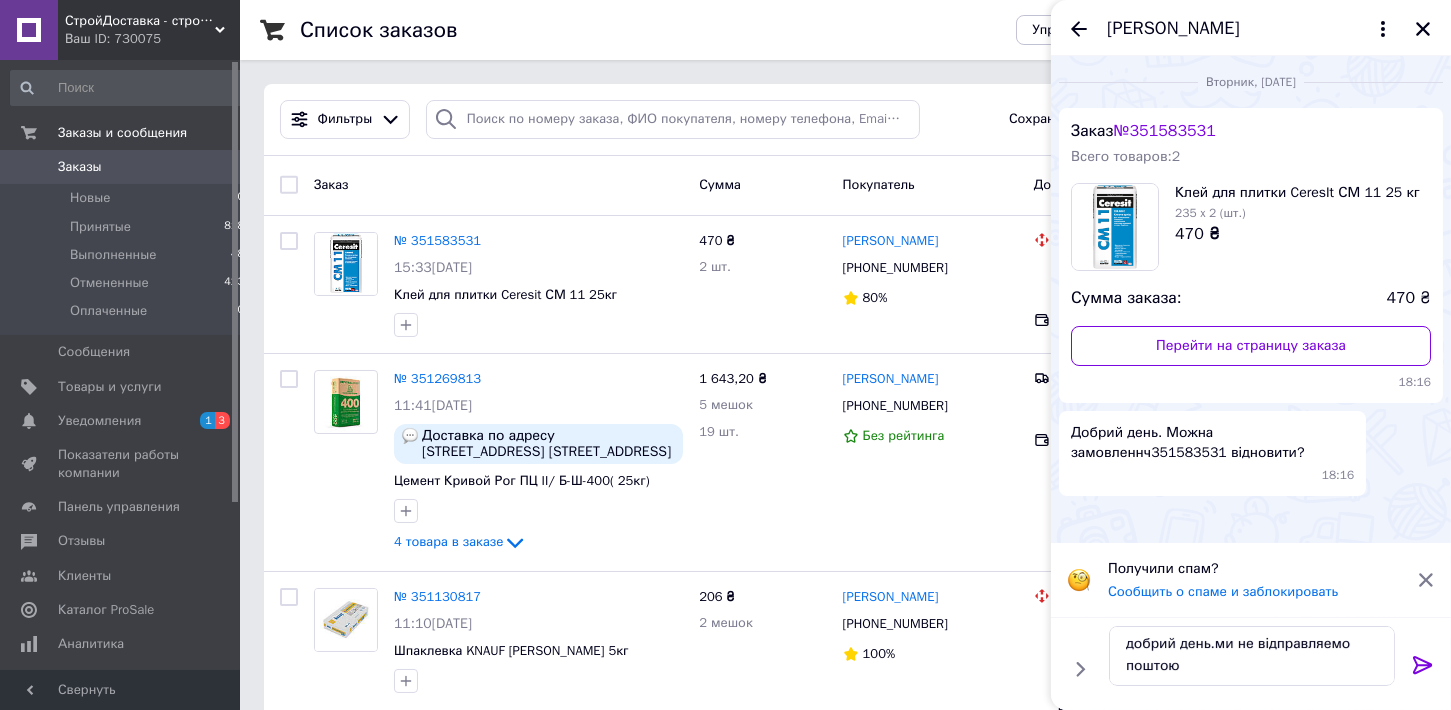 click 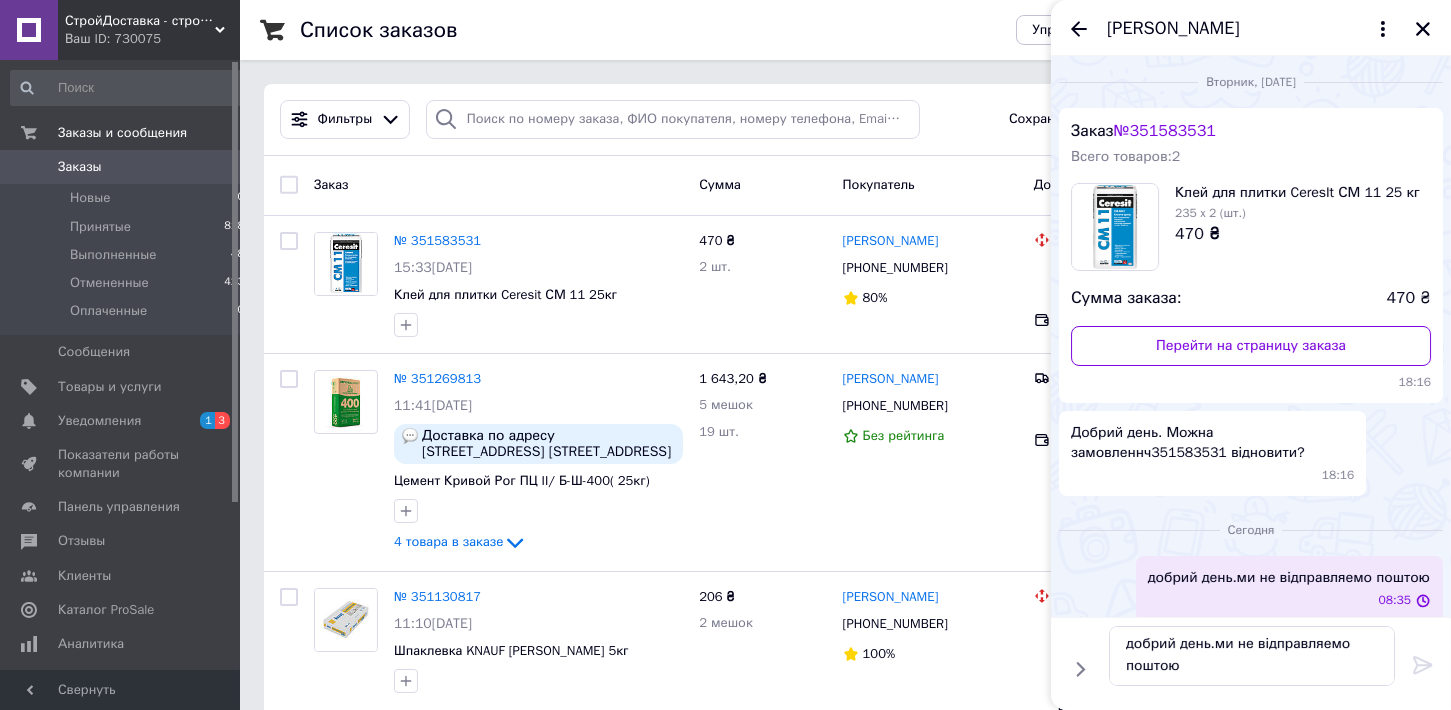 type 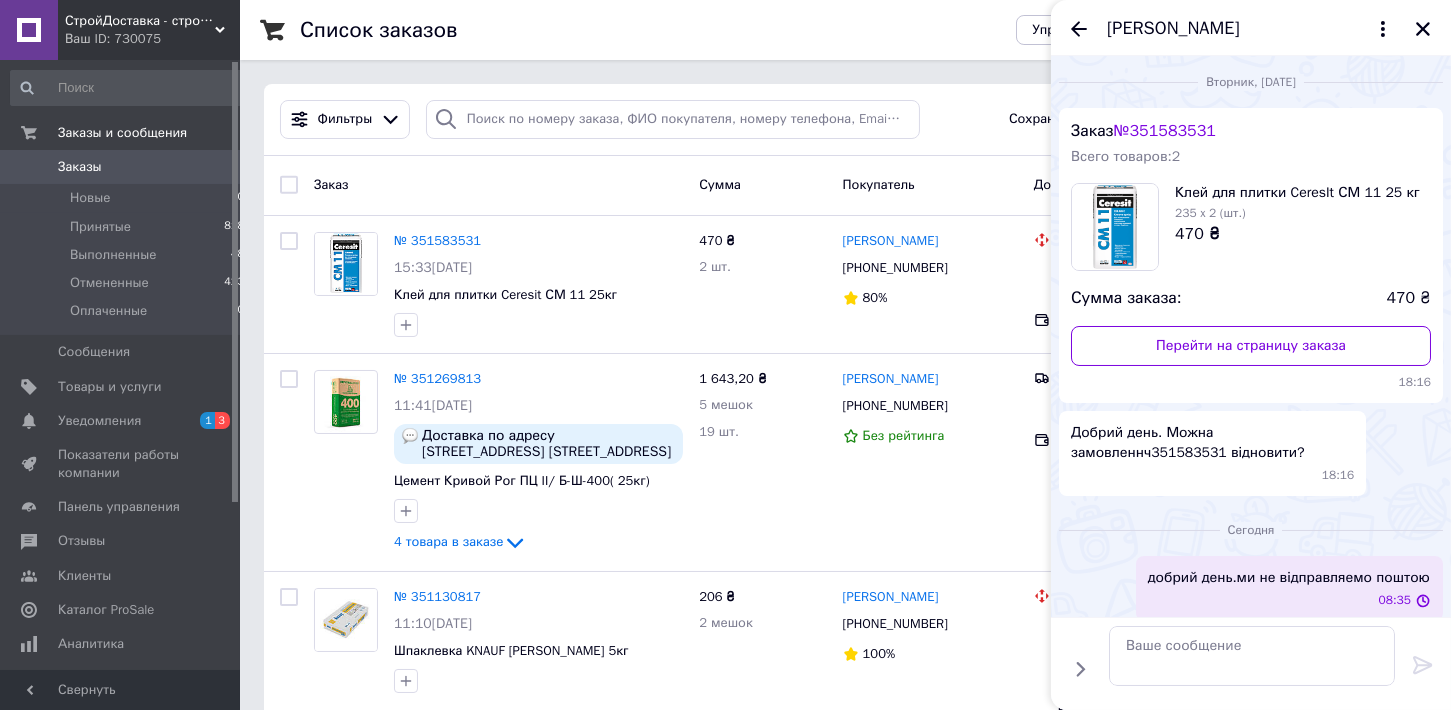 scroll, scrollTop: 0, scrollLeft: 0, axis: both 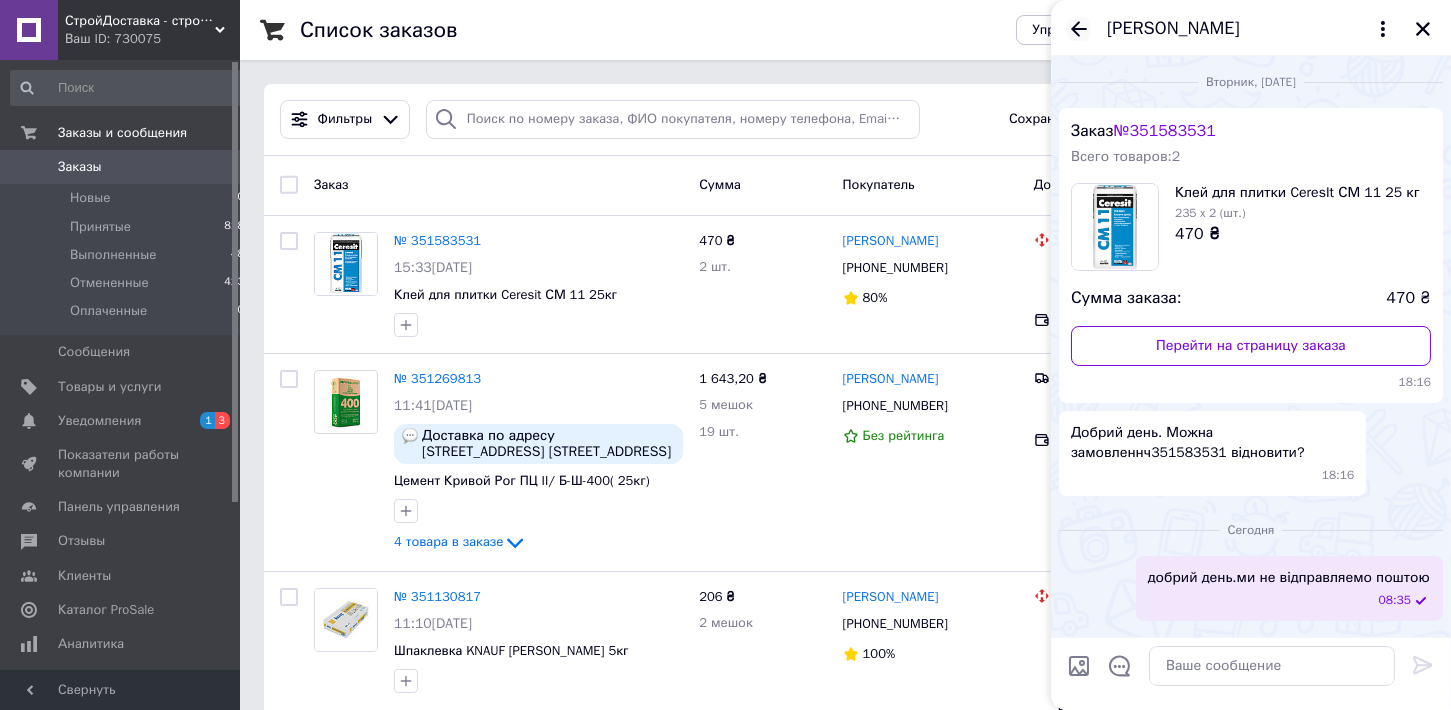 click 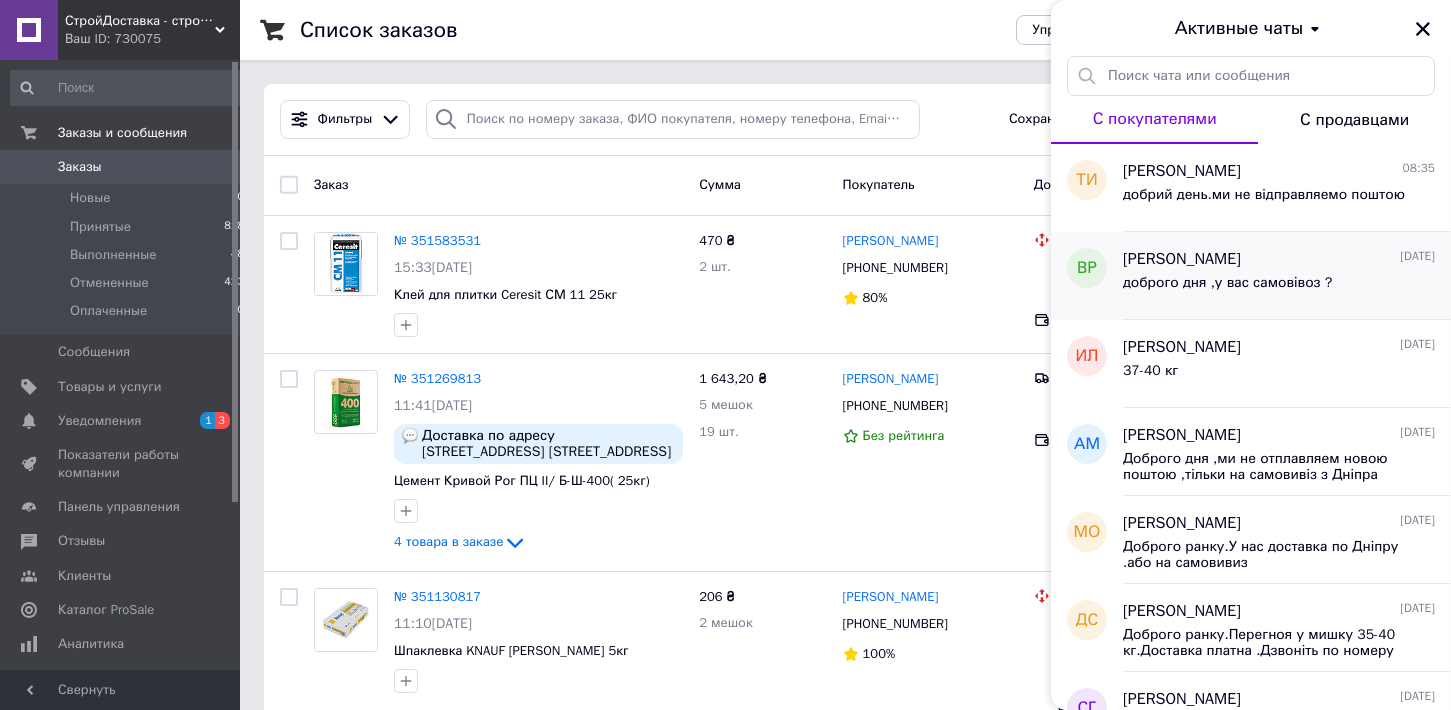 click on "[PERSON_NAME]" at bounding box center [1182, 259] 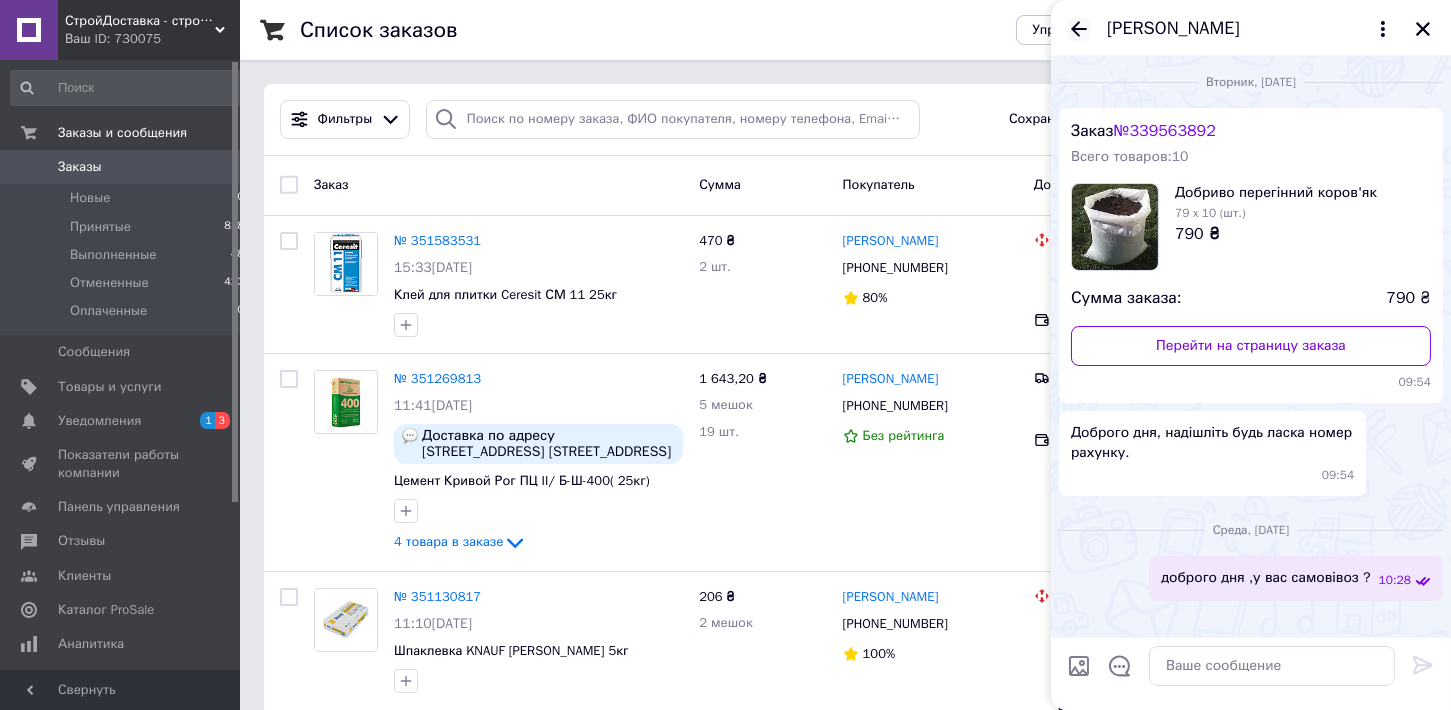 click 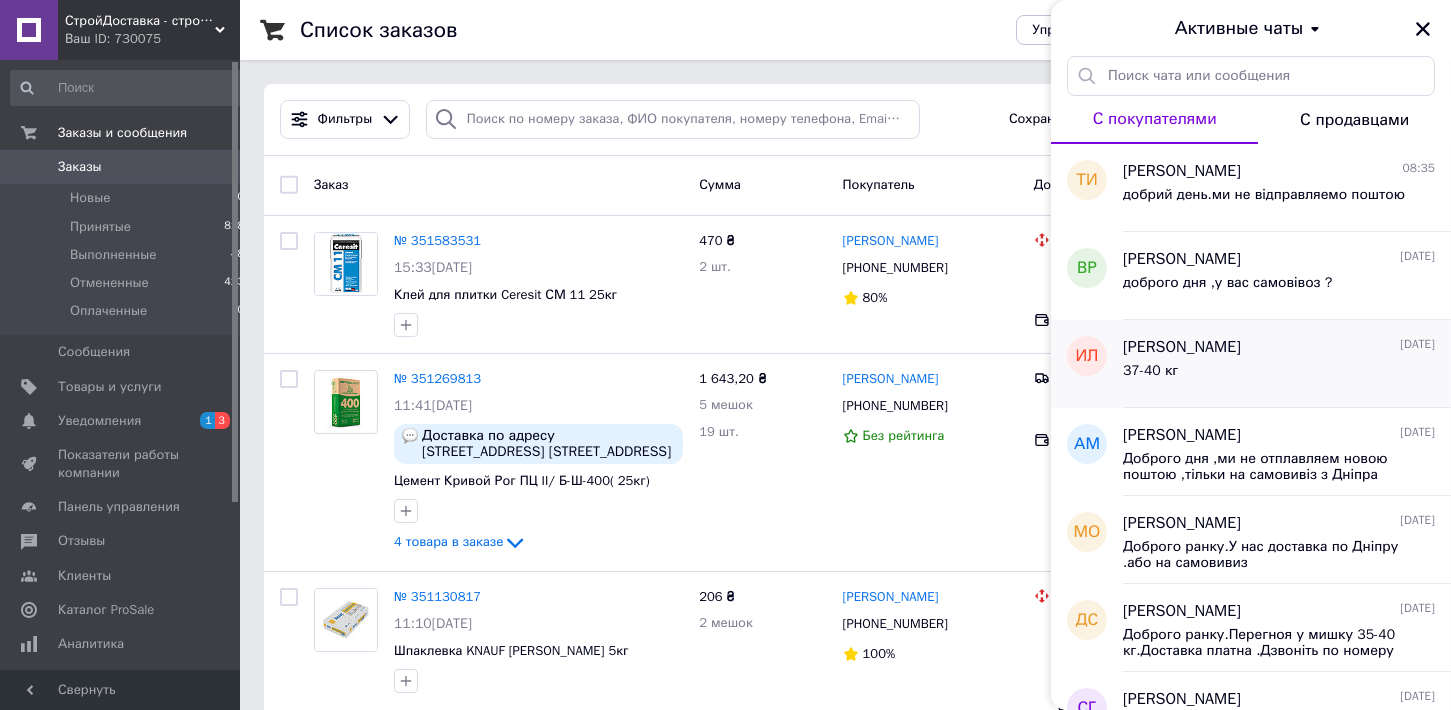 click on "37-40 кг" at bounding box center (1279, 375) 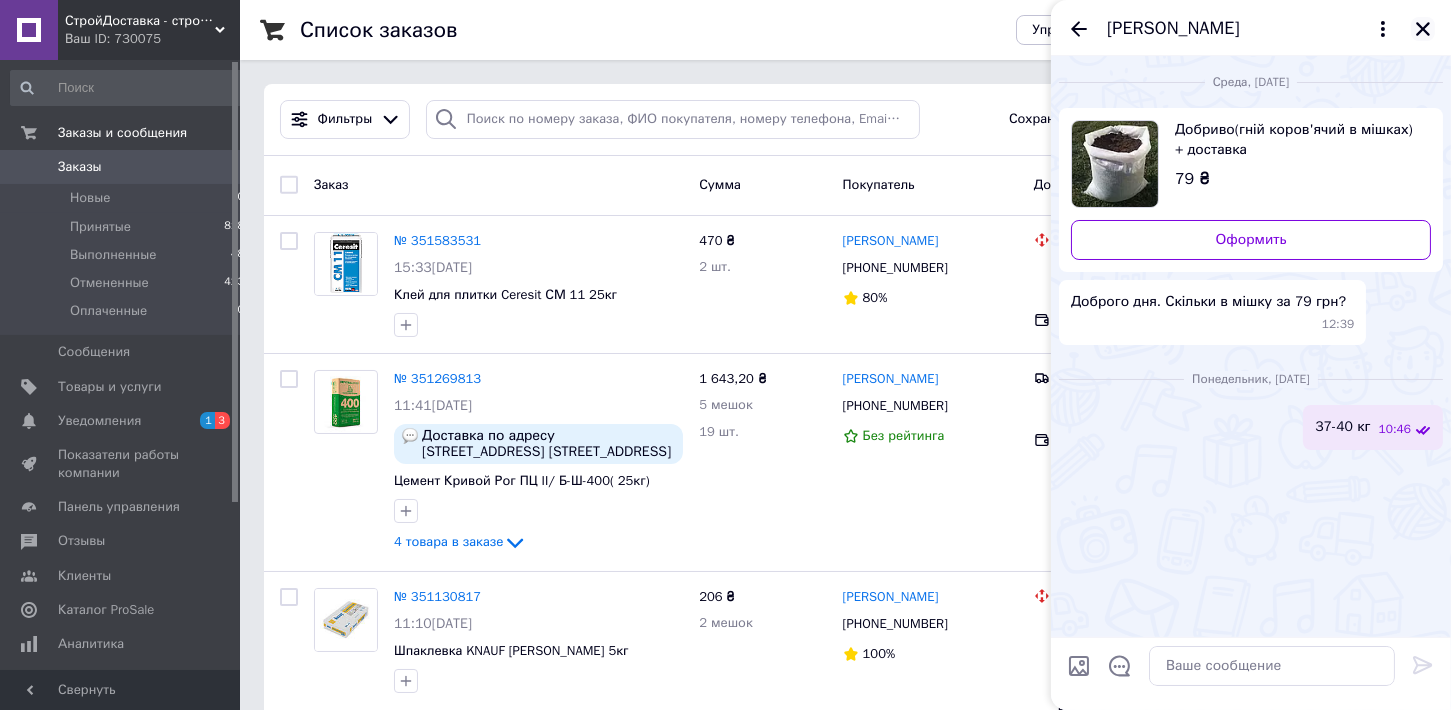 click 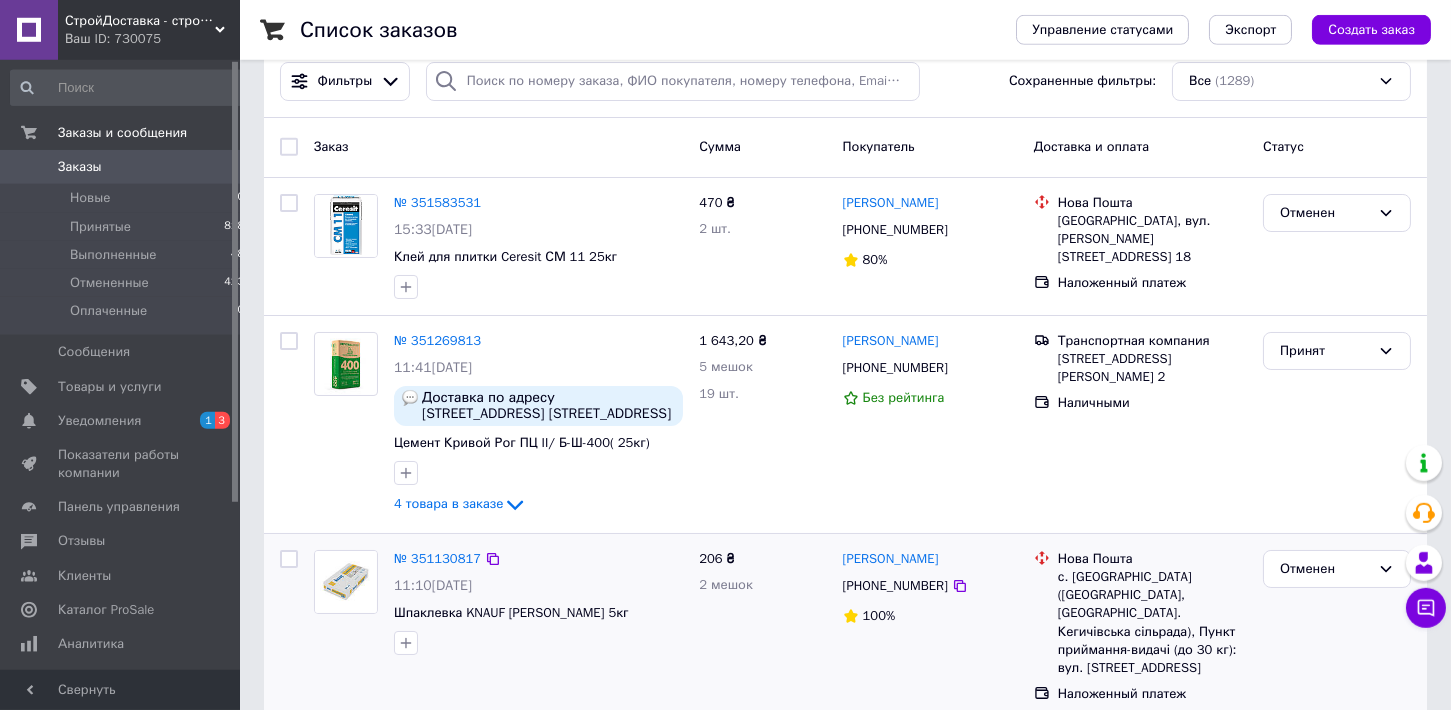 scroll, scrollTop: 0, scrollLeft: 0, axis: both 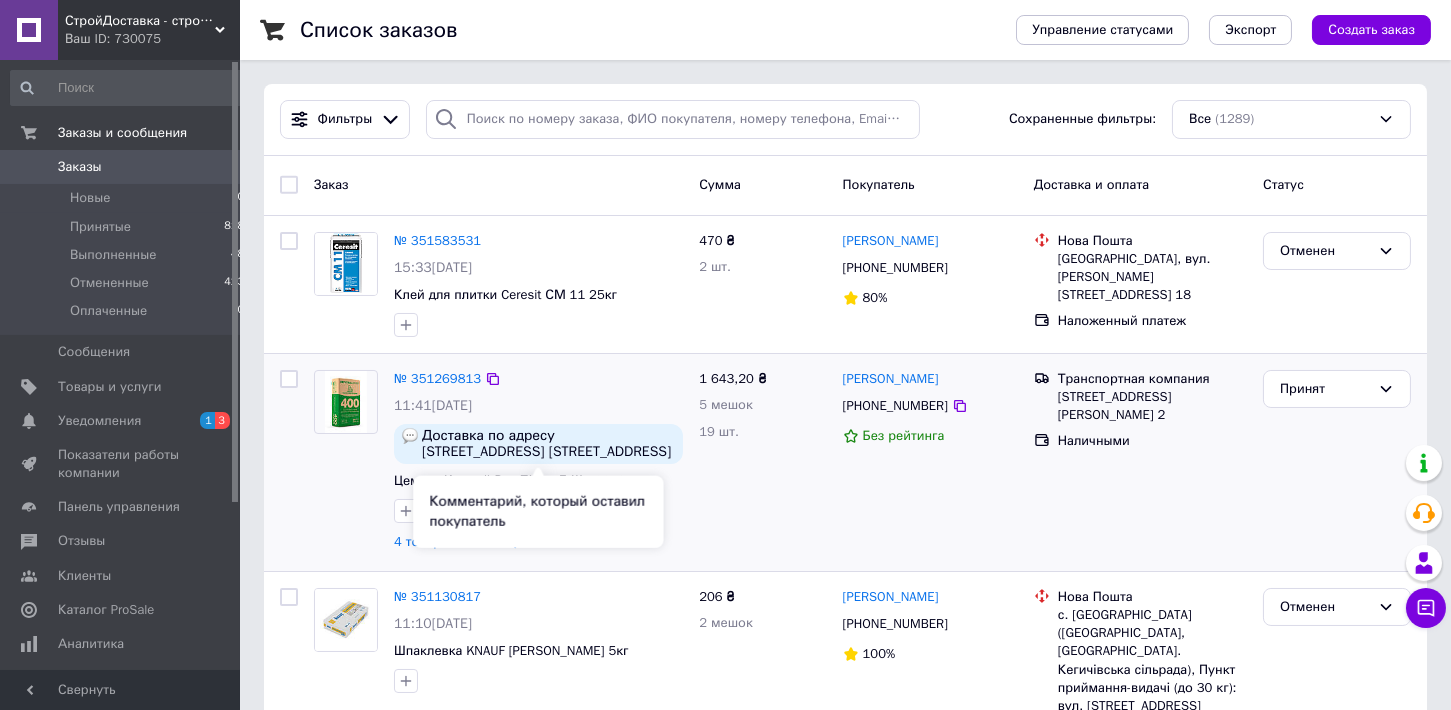 click on "Доставка по адресу [STREET_ADDRESS] [STREET_ADDRESS] (частный дом, занести во двор), не позднее [DATE]" at bounding box center [548, 444] 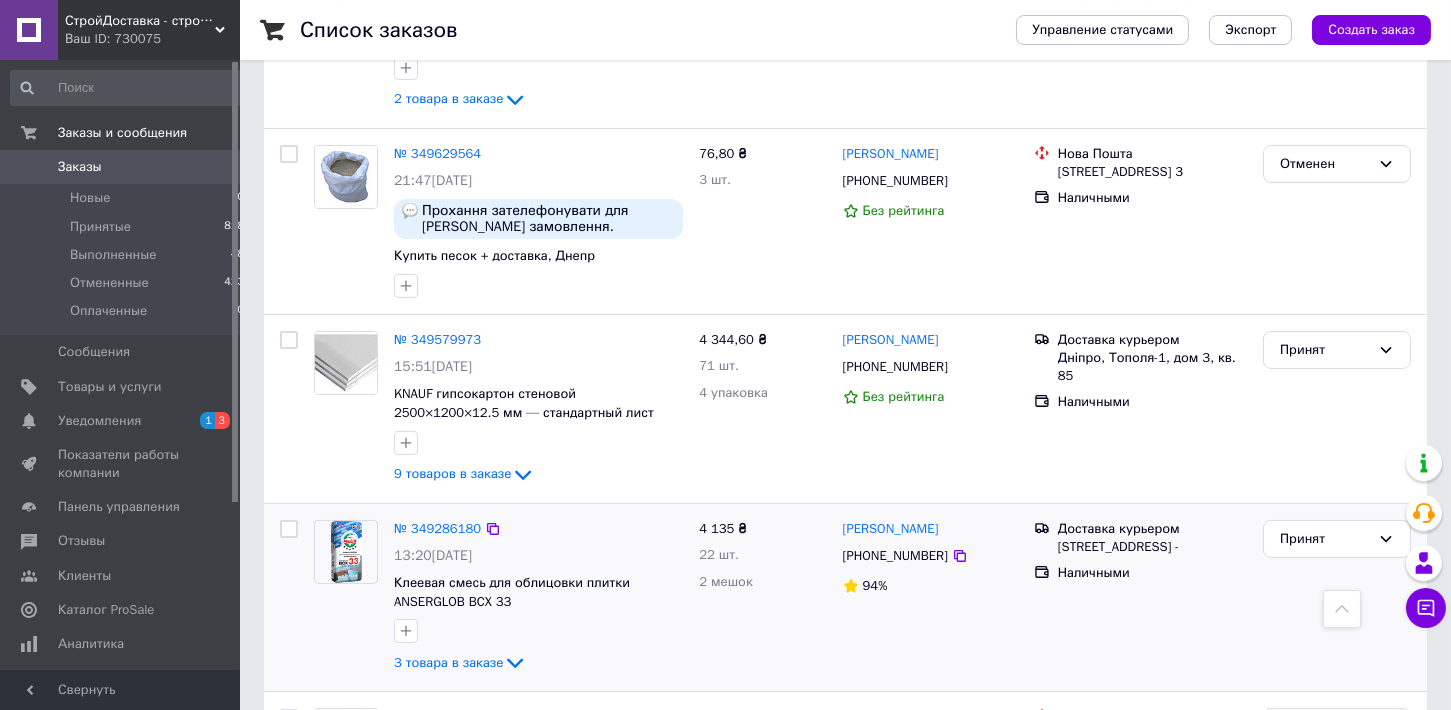 scroll, scrollTop: 990, scrollLeft: 0, axis: vertical 